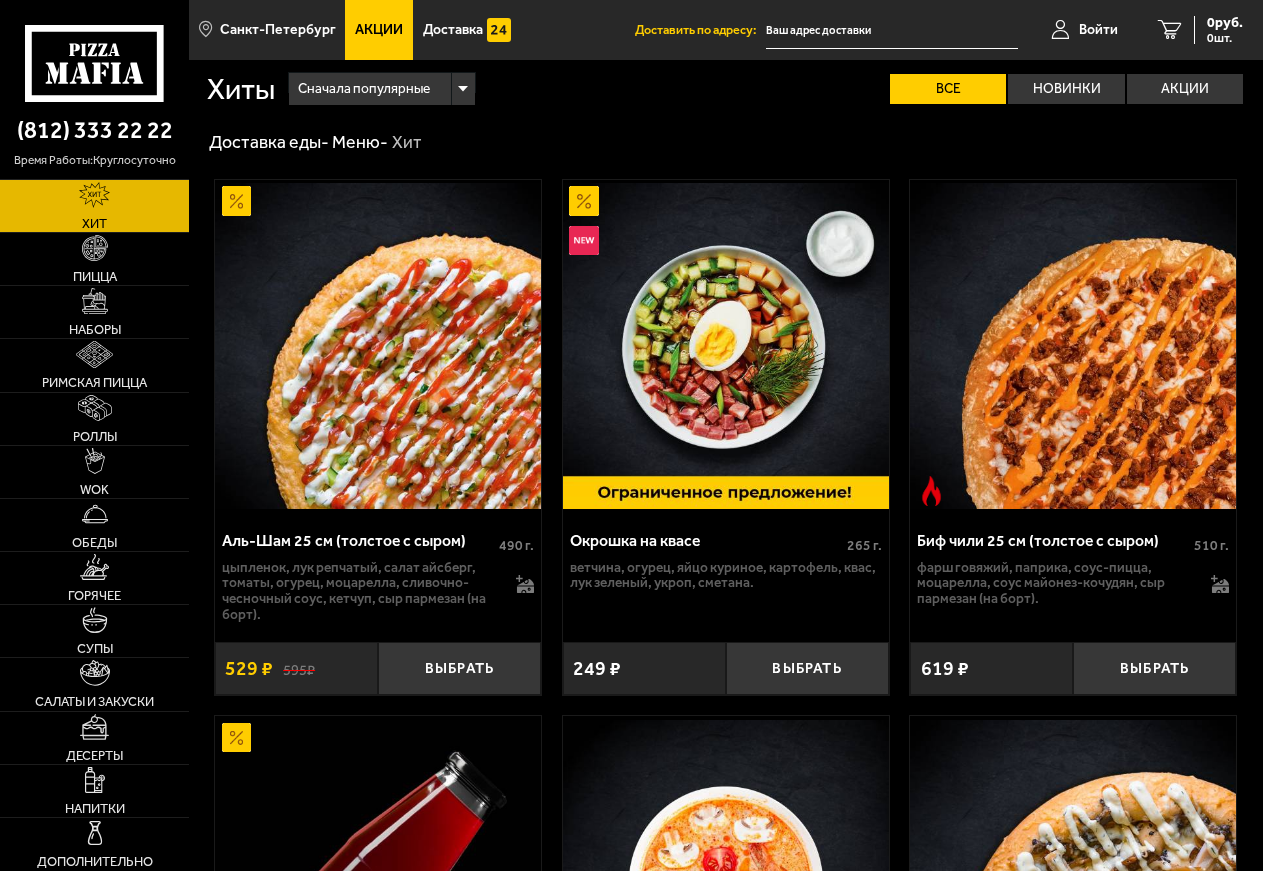 scroll, scrollTop: 0, scrollLeft: 0, axis: both 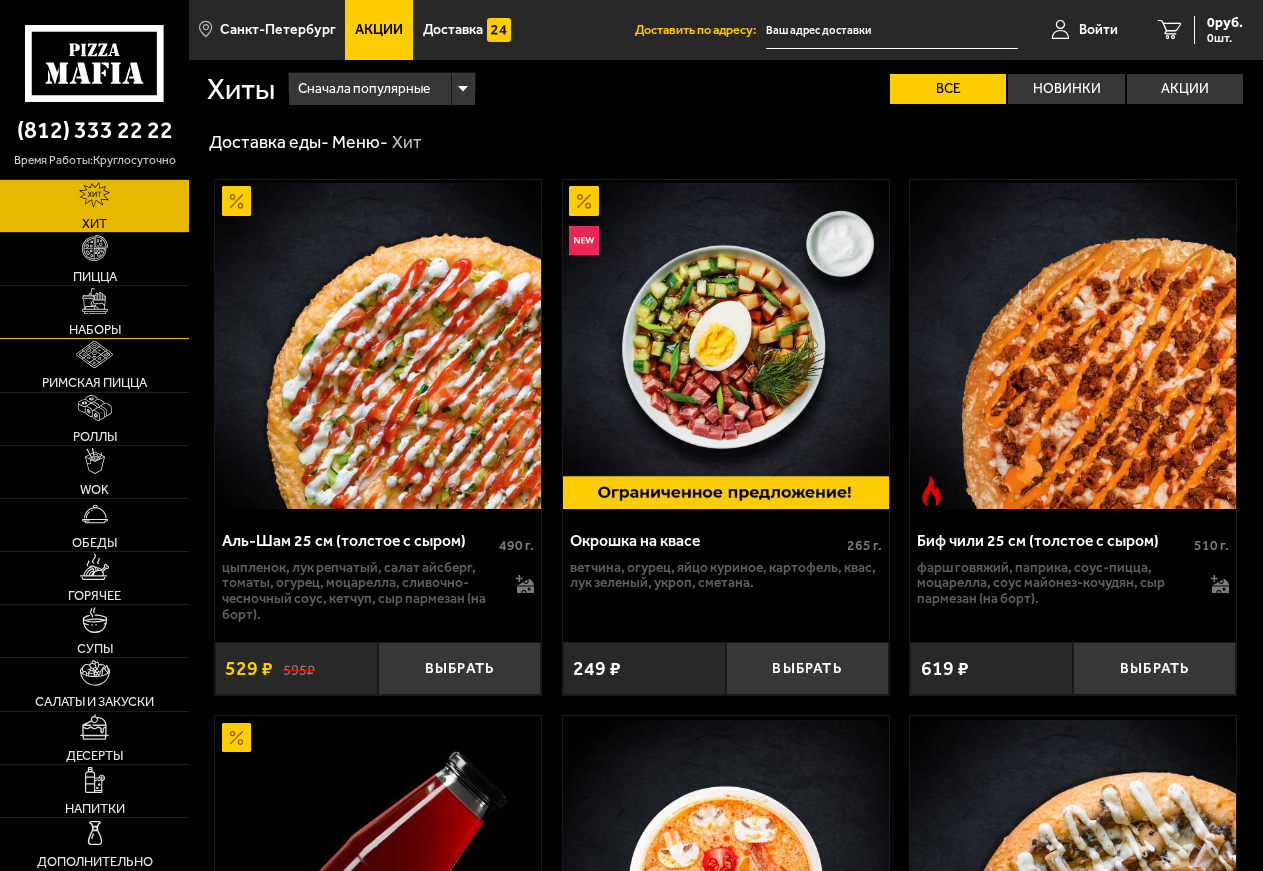 click on "Наборы" at bounding box center [95, 329] 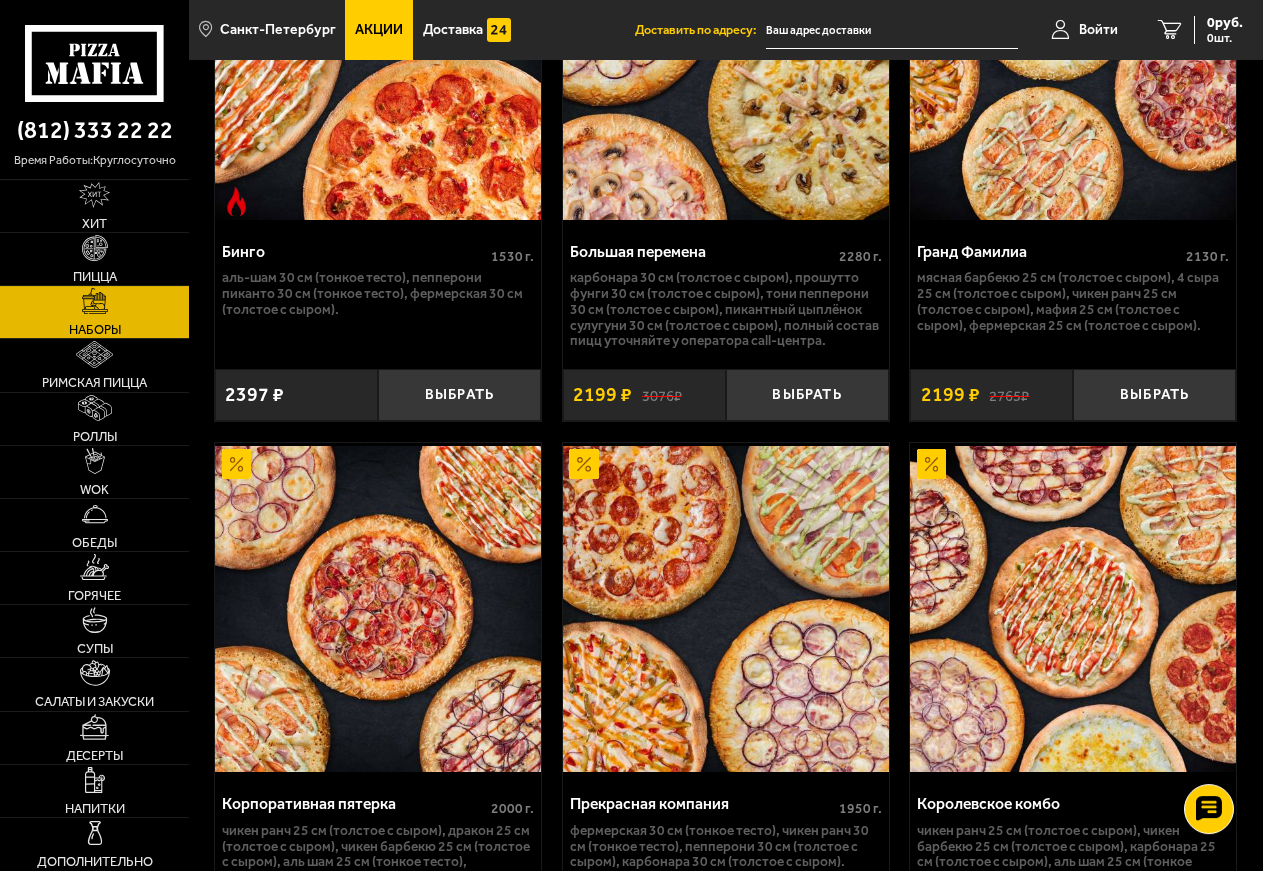 scroll, scrollTop: 4794, scrollLeft: 0, axis: vertical 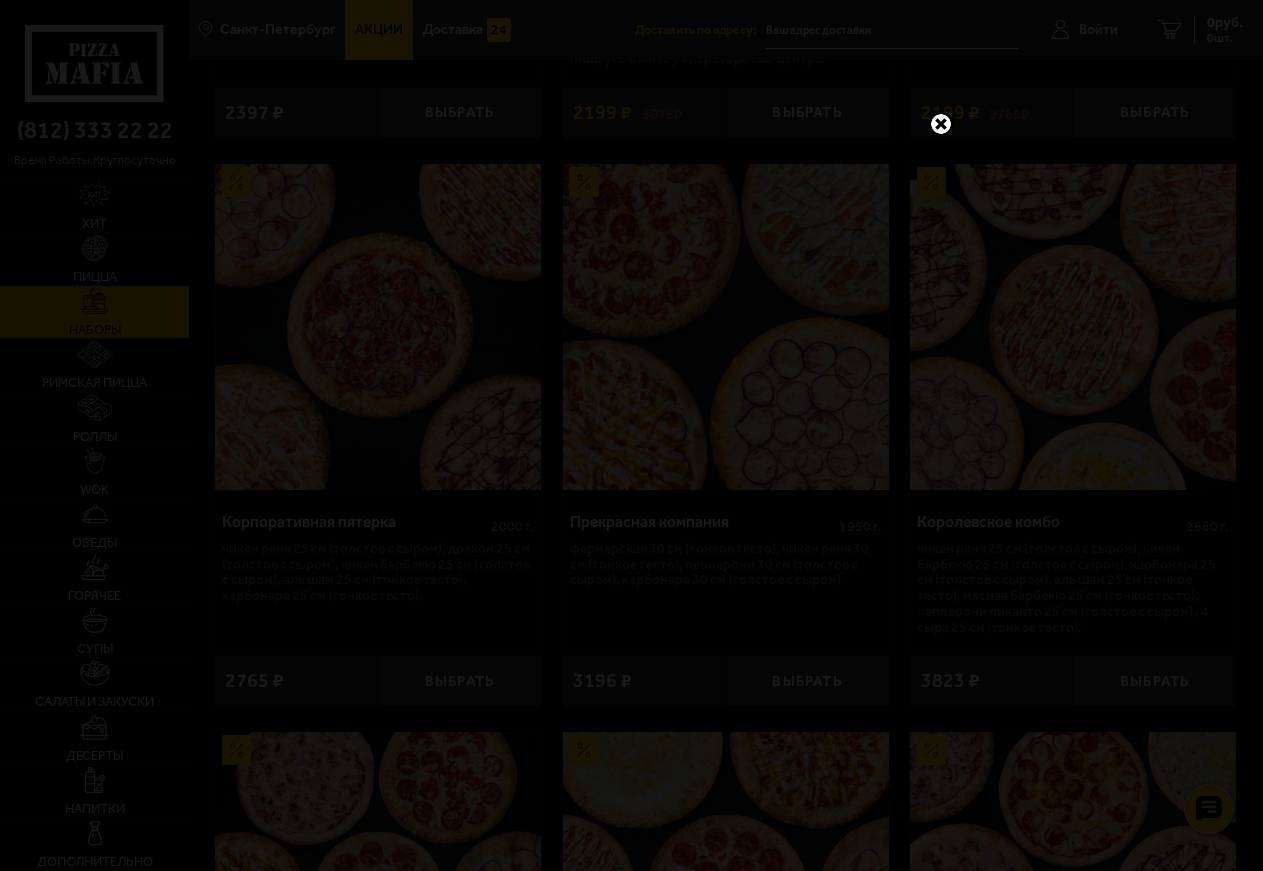 click at bounding box center [941, 124] 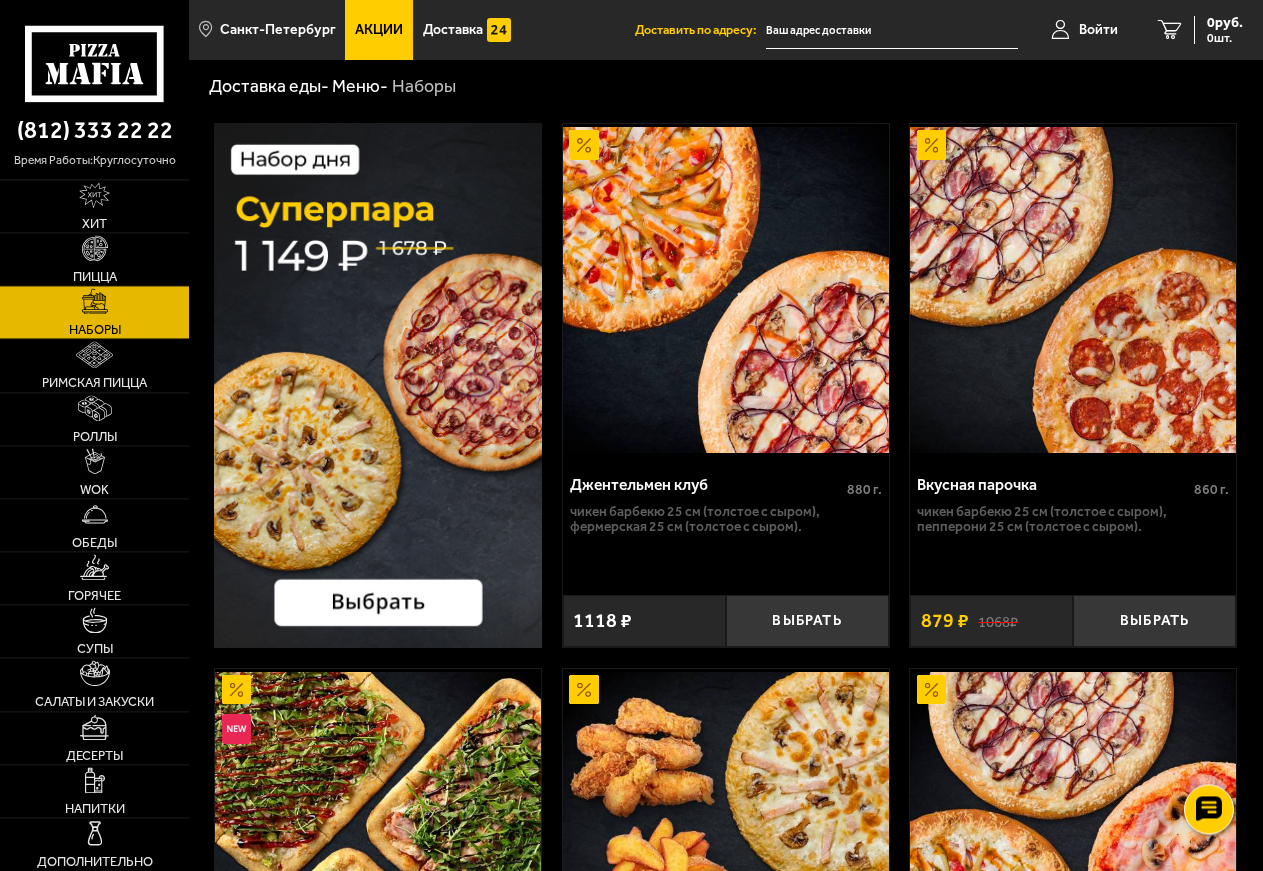 scroll, scrollTop: 0, scrollLeft: 0, axis: both 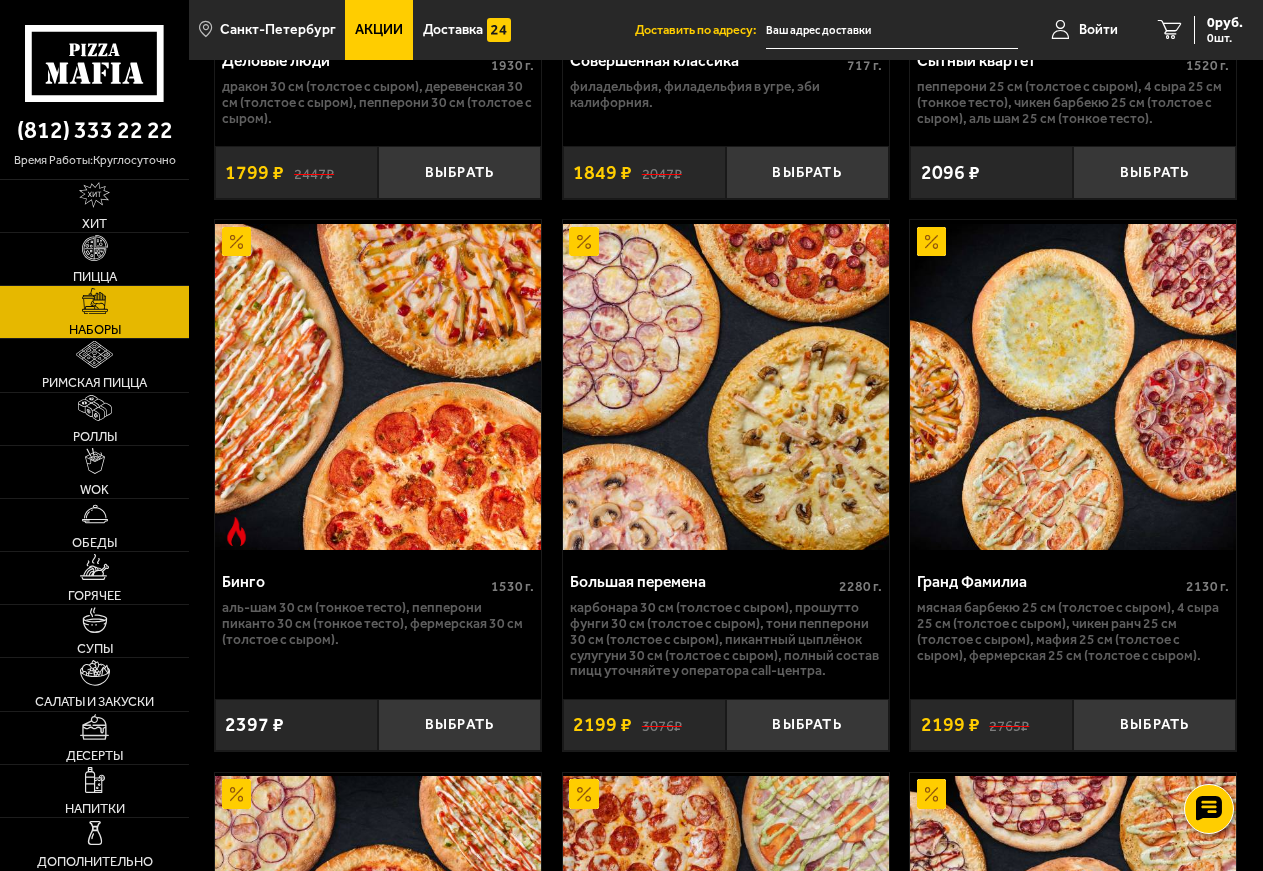 click at bounding box center (378, 386) 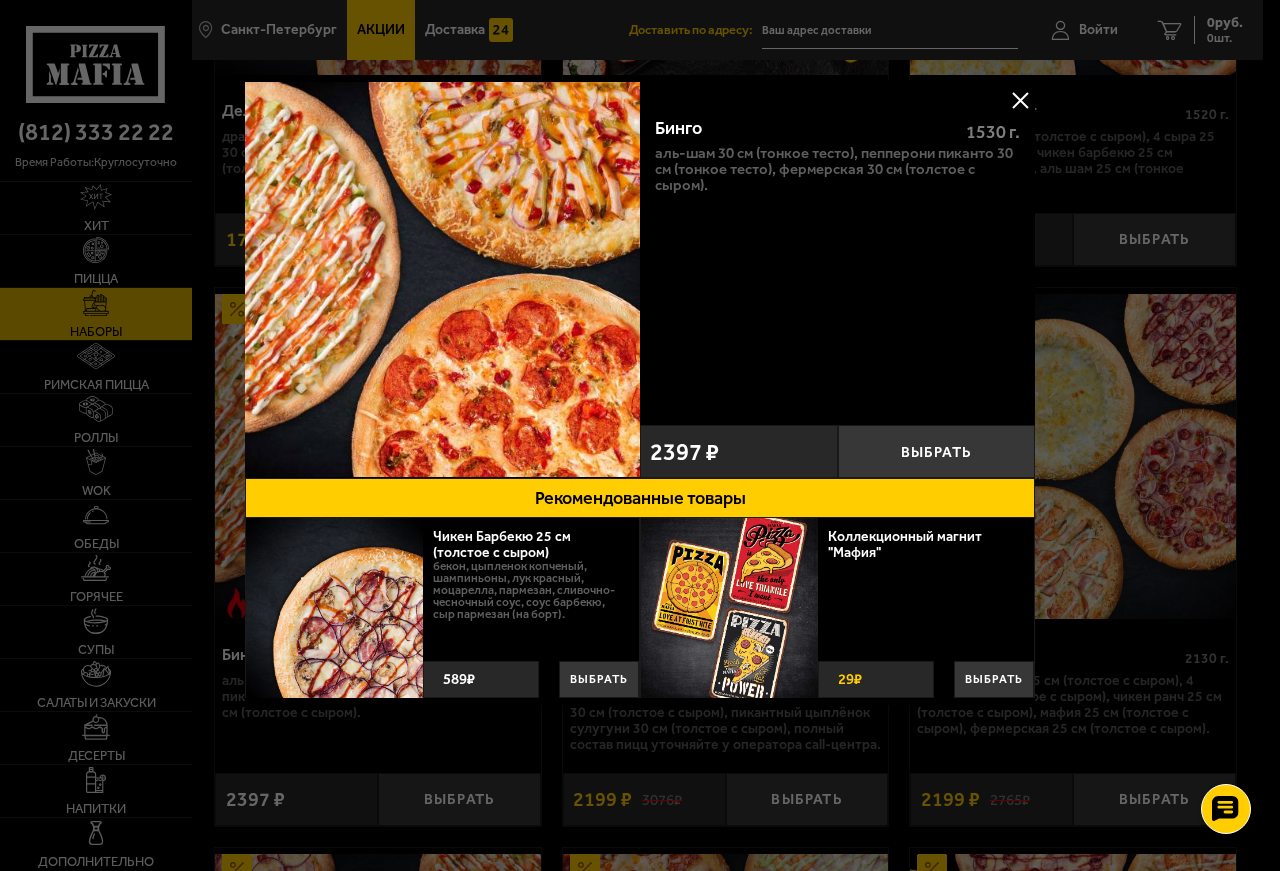 click at bounding box center [1020, 100] 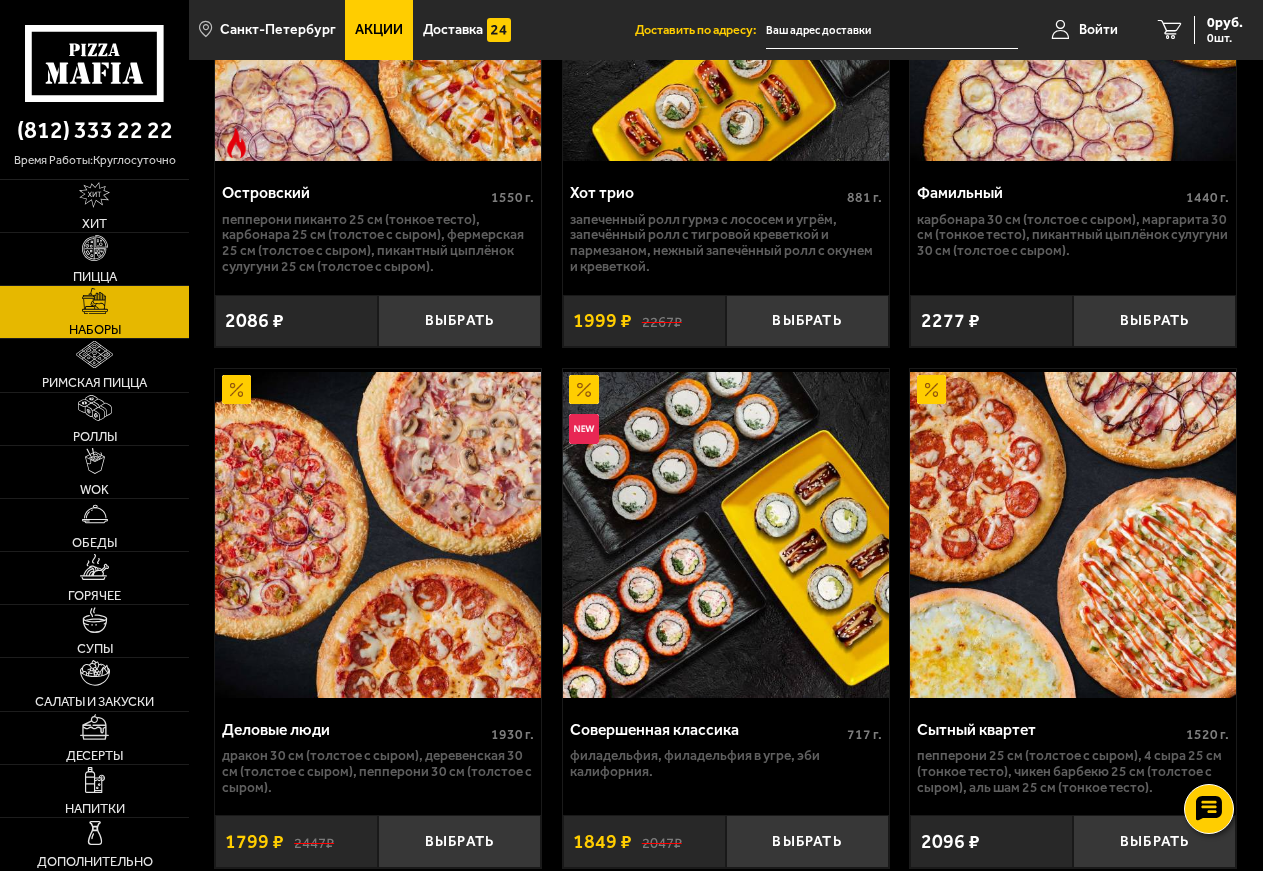scroll, scrollTop: 3819, scrollLeft: 0, axis: vertical 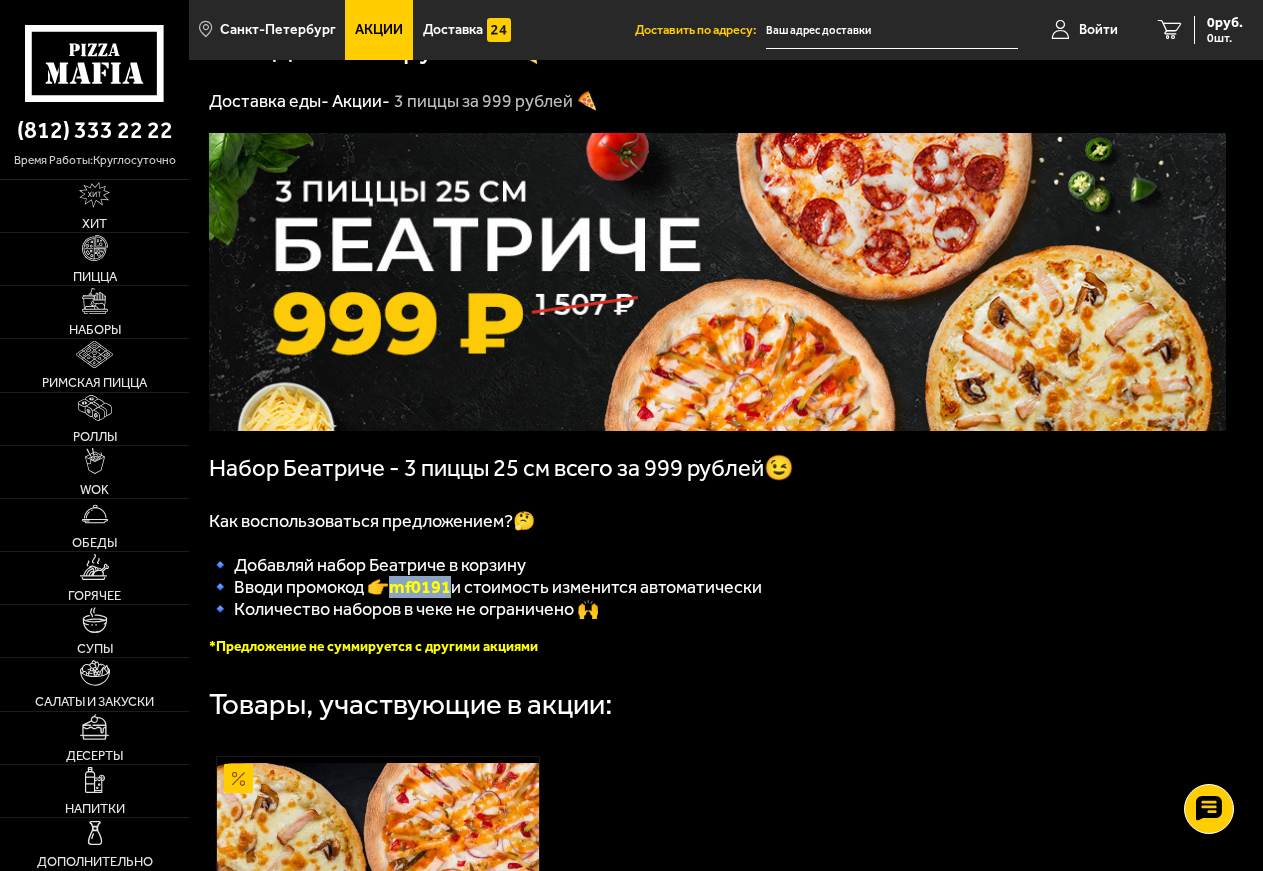 drag, startPoint x: 447, startPoint y: 592, endPoint x: 389, endPoint y: 589, distance: 58.077534 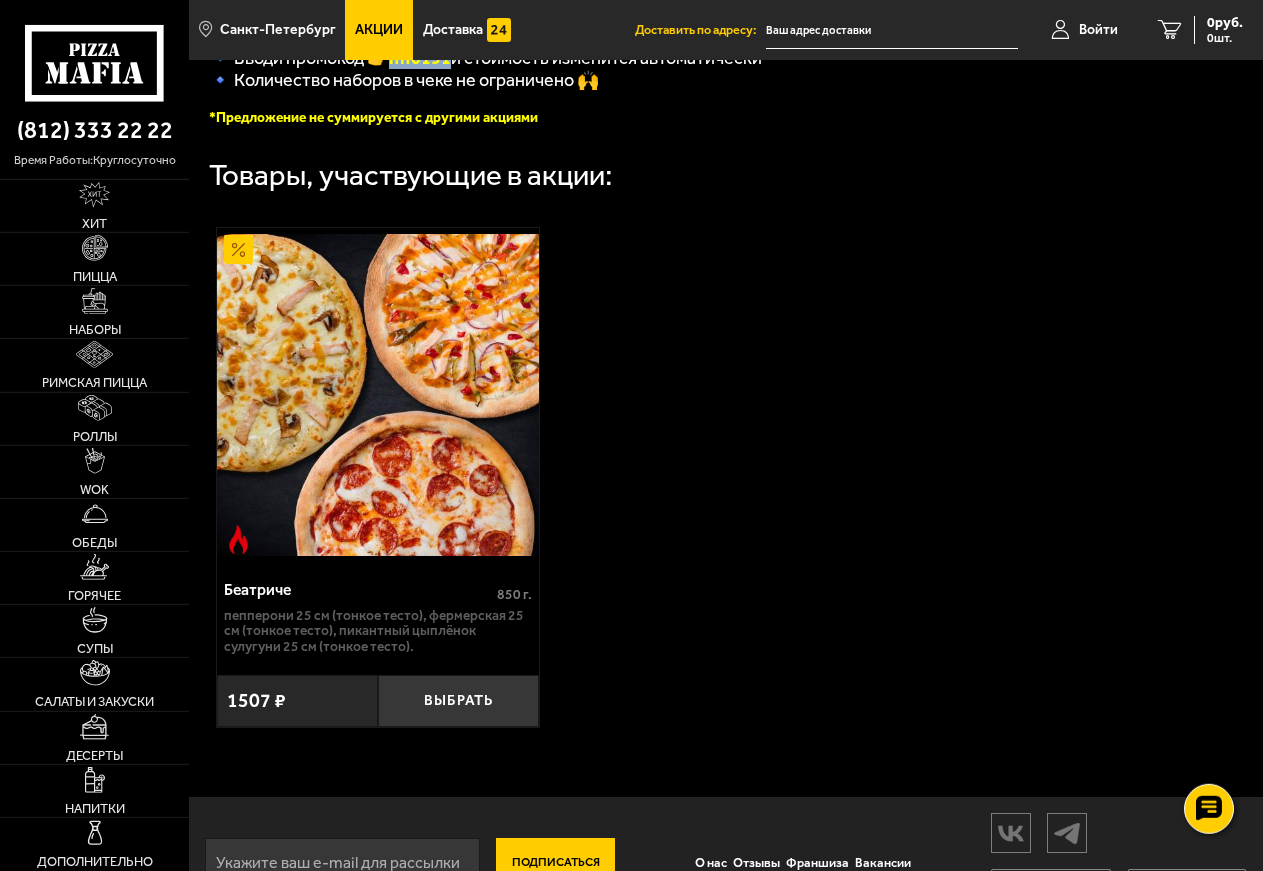 scroll, scrollTop: 653, scrollLeft: 0, axis: vertical 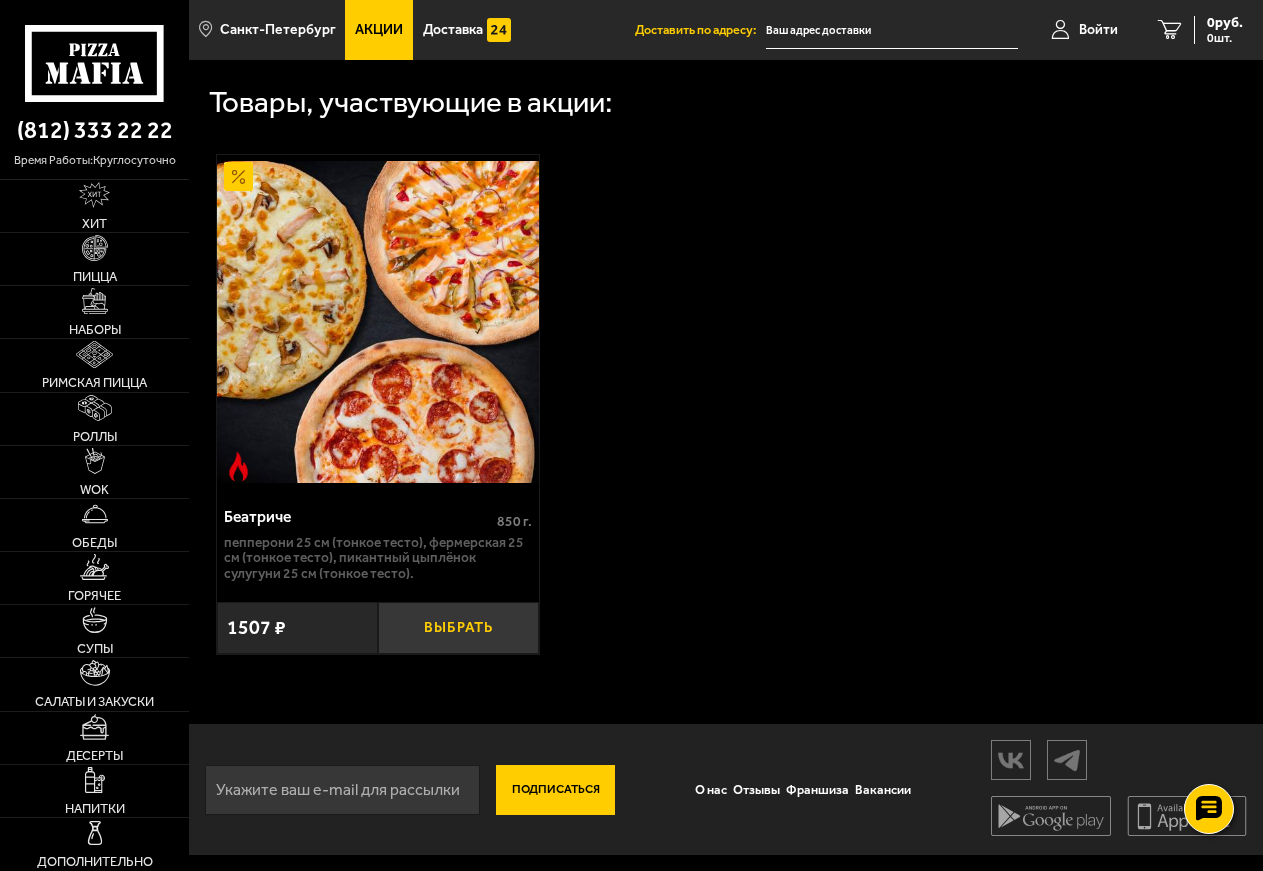 click on "Выбрать" at bounding box center [458, 628] 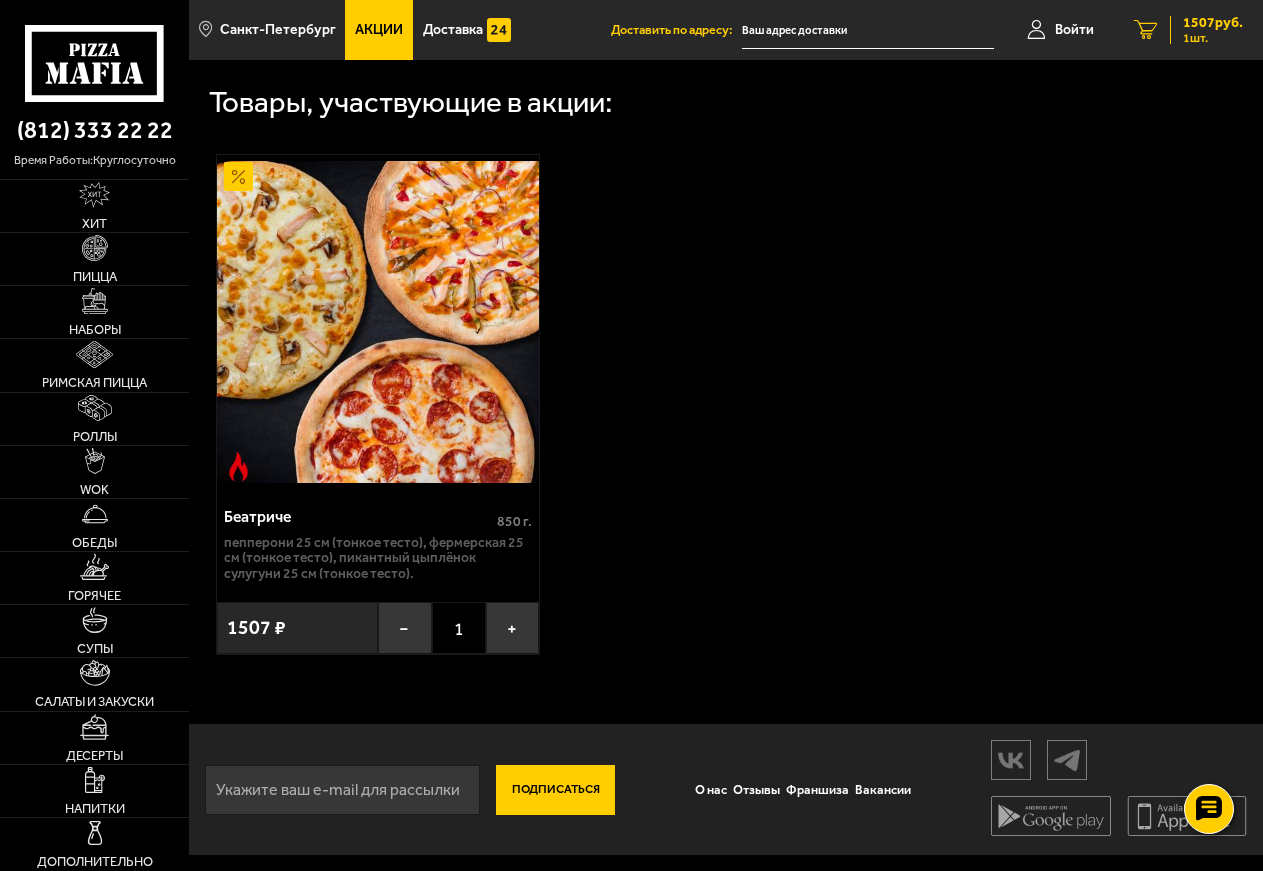 click on "1  шт." at bounding box center [1213, 38] 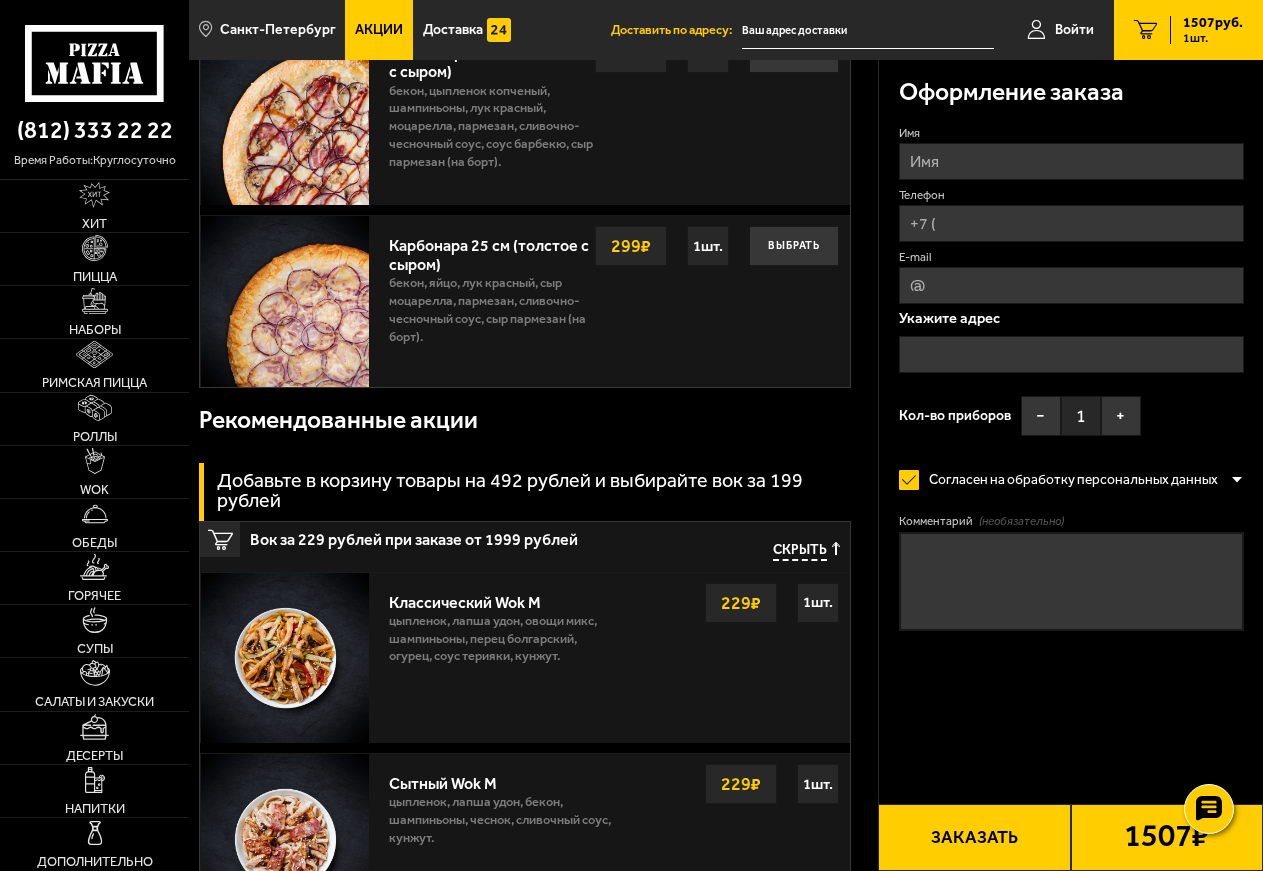 scroll, scrollTop: 0, scrollLeft: 0, axis: both 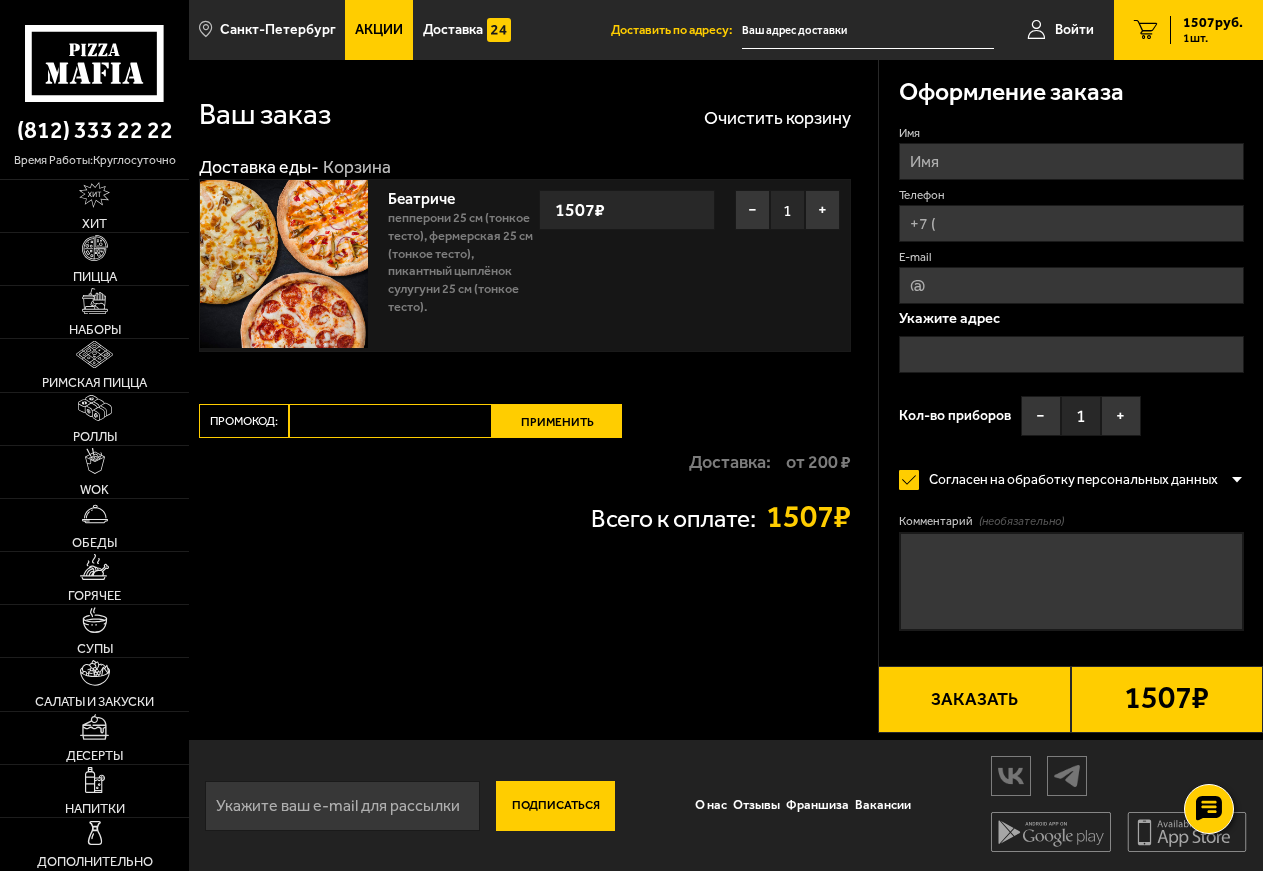 click on "Промокод:" at bounding box center [390, 421] 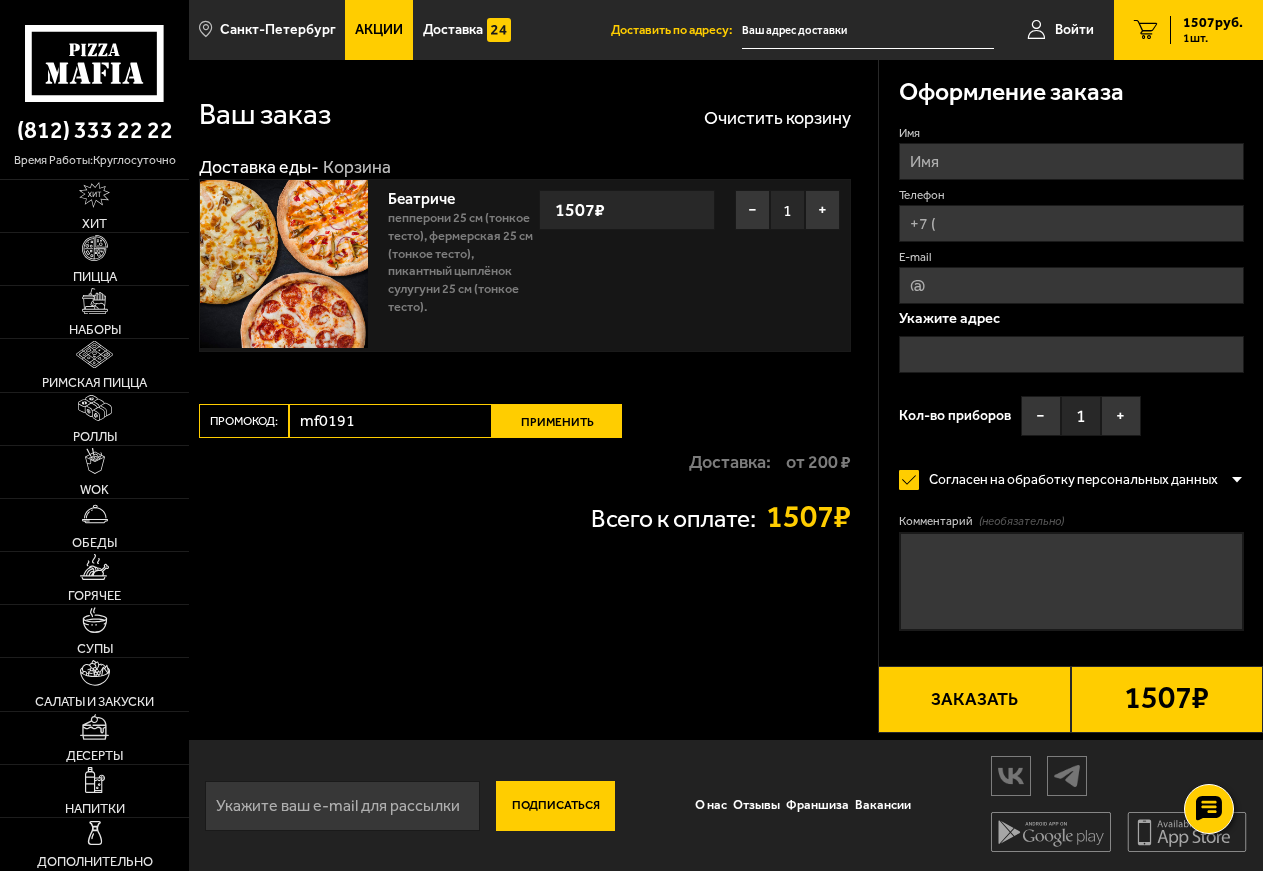 type on "mf0191" 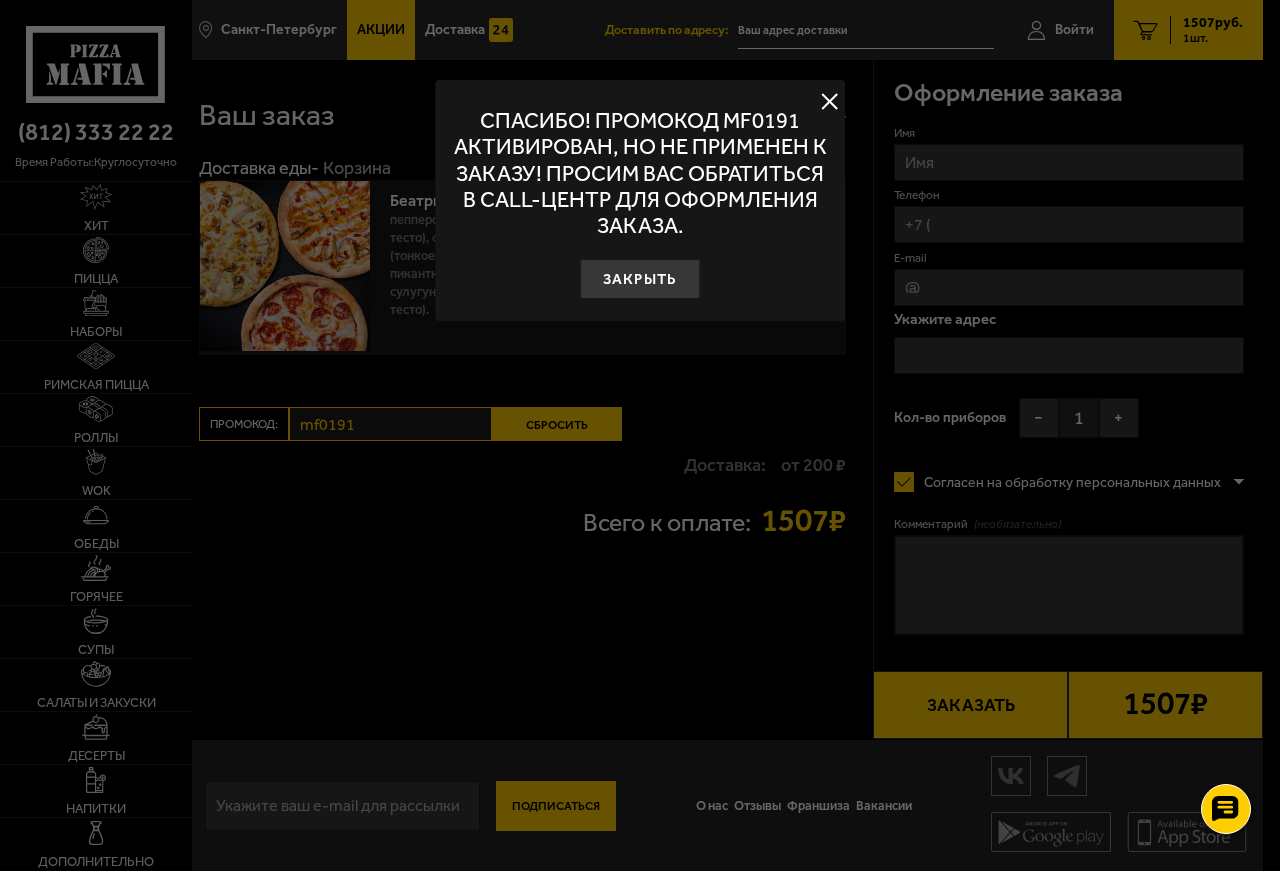 click at bounding box center [830, 101] 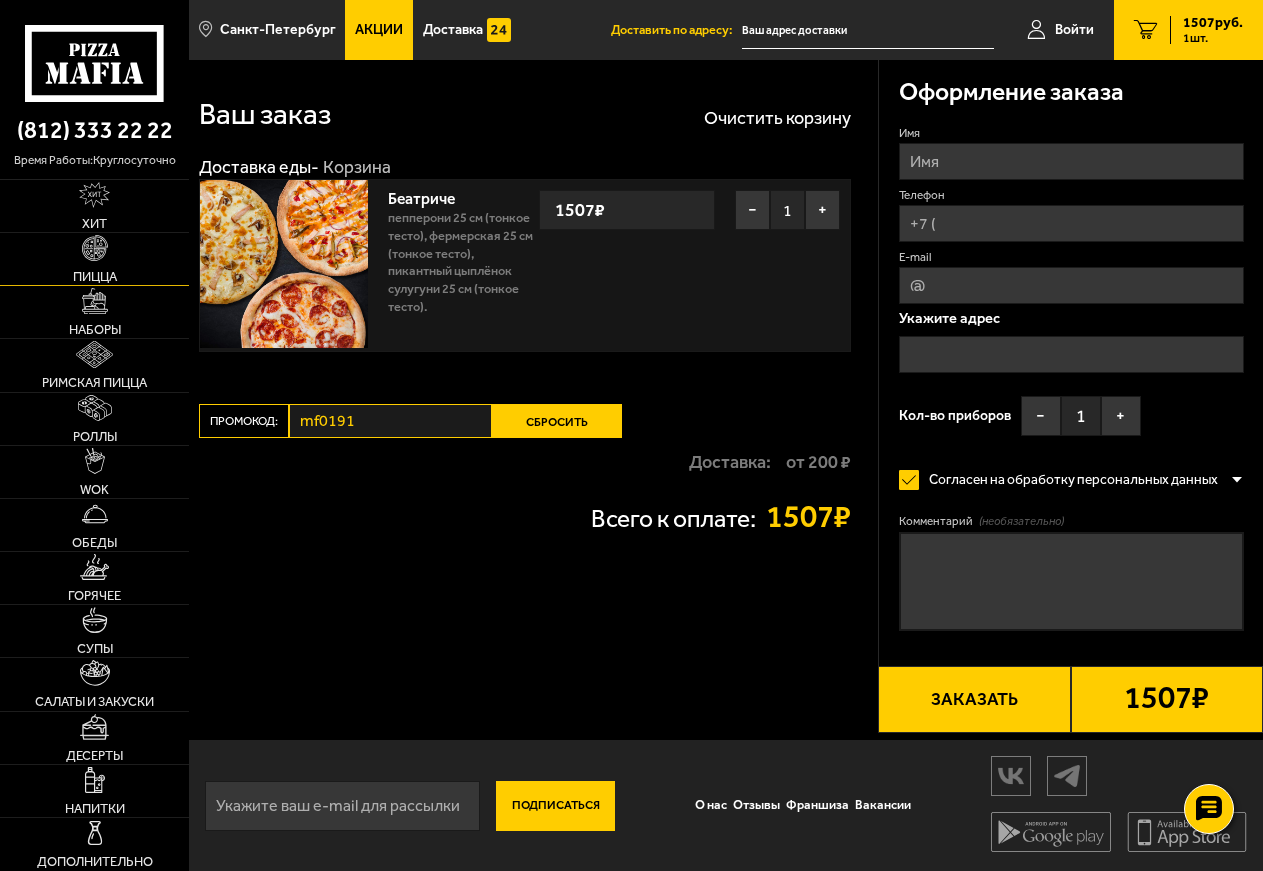 click on "Пицца" at bounding box center [95, 276] 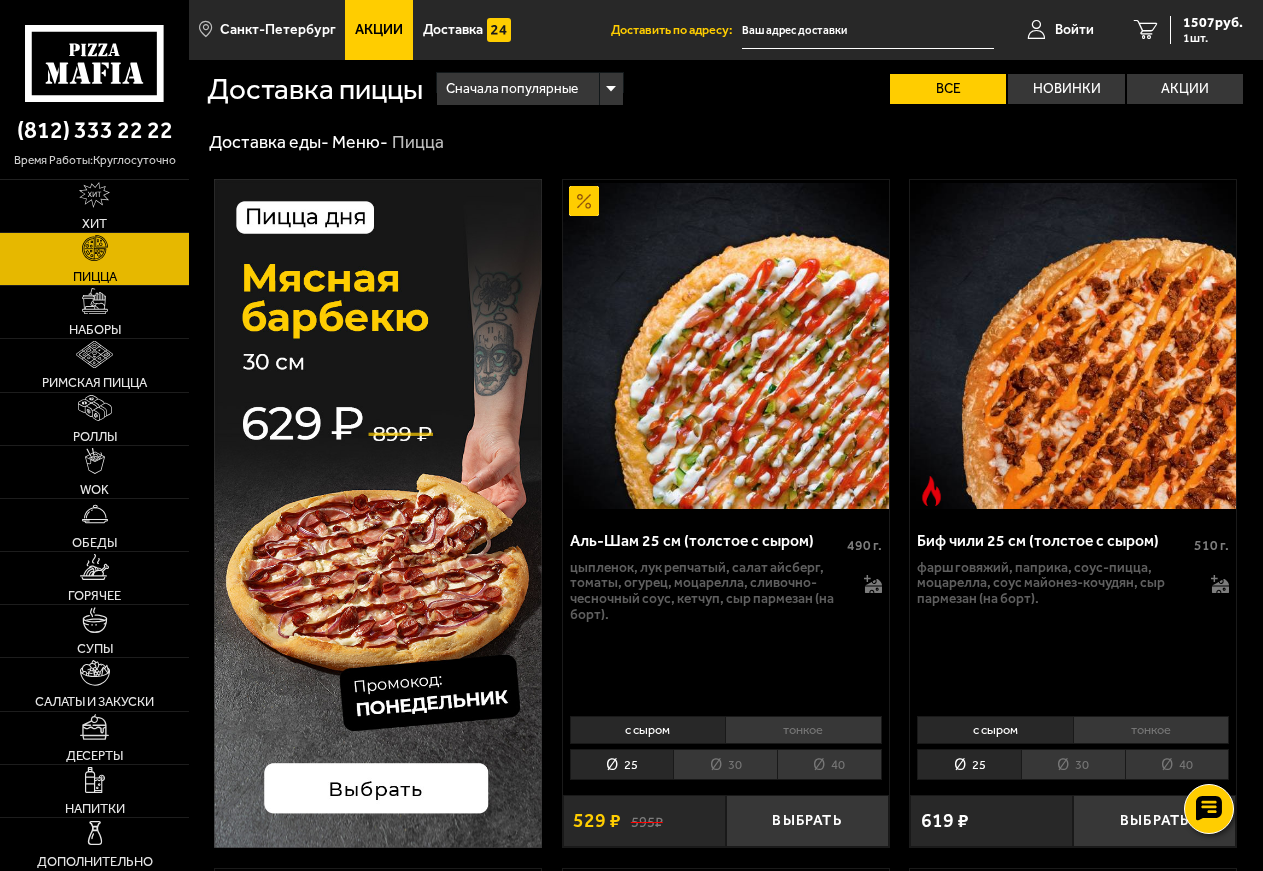 click on "30" at bounding box center (725, 764) 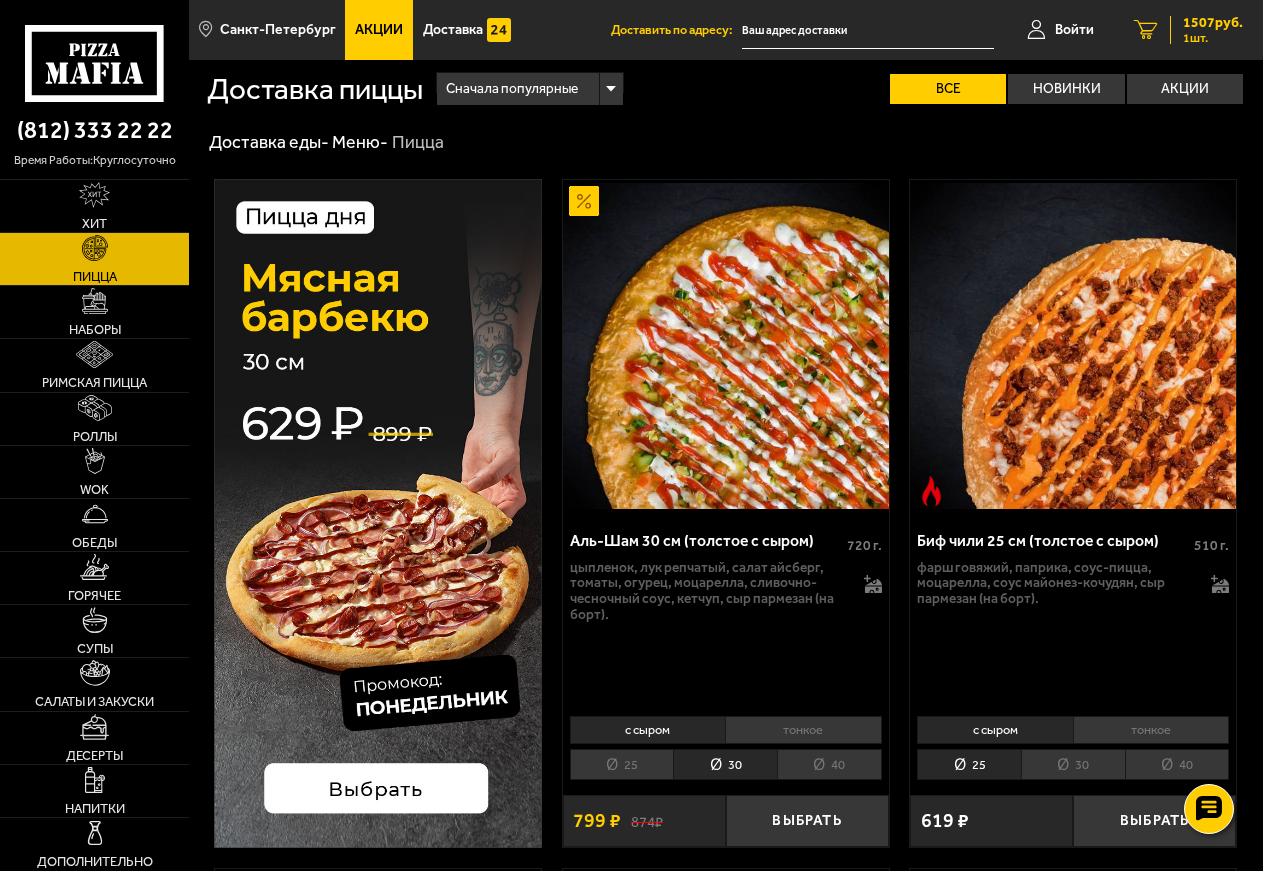 click on "1  шт." at bounding box center (1213, 38) 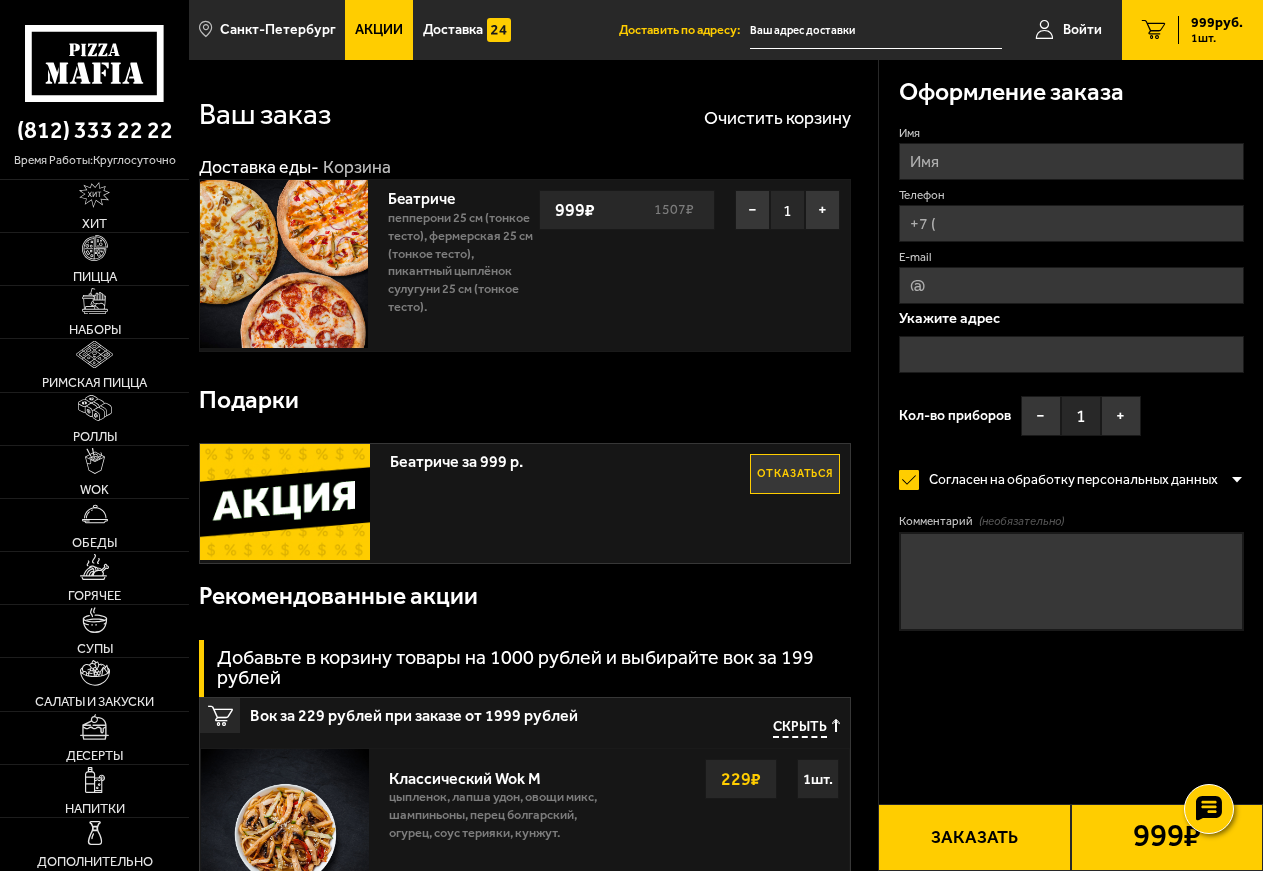 click on "Имя" at bounding box center (1071, 161) 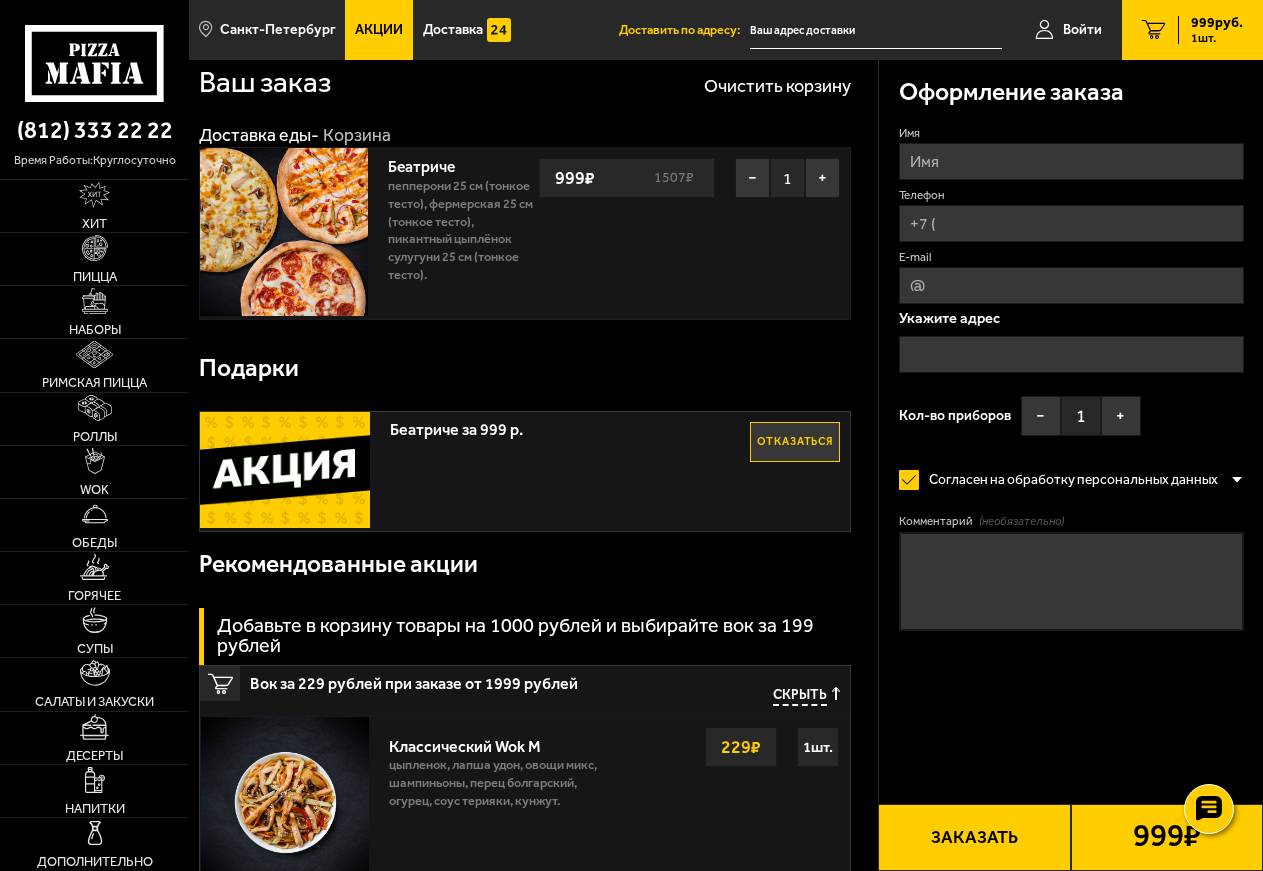 scroll, scrollTop: 0, scrollLeft: 0, axis: both 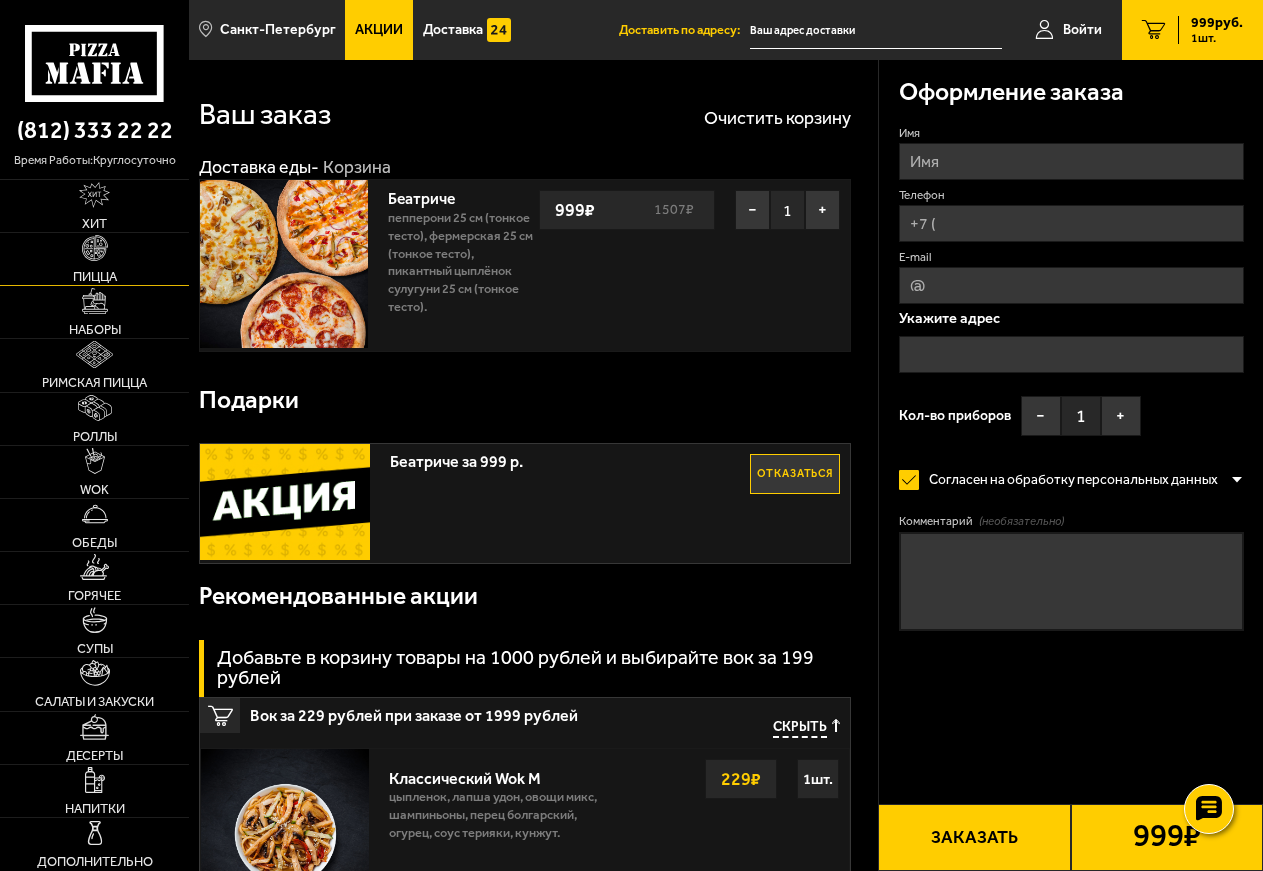 click on "Пицца" at bounding box center [95, 276] 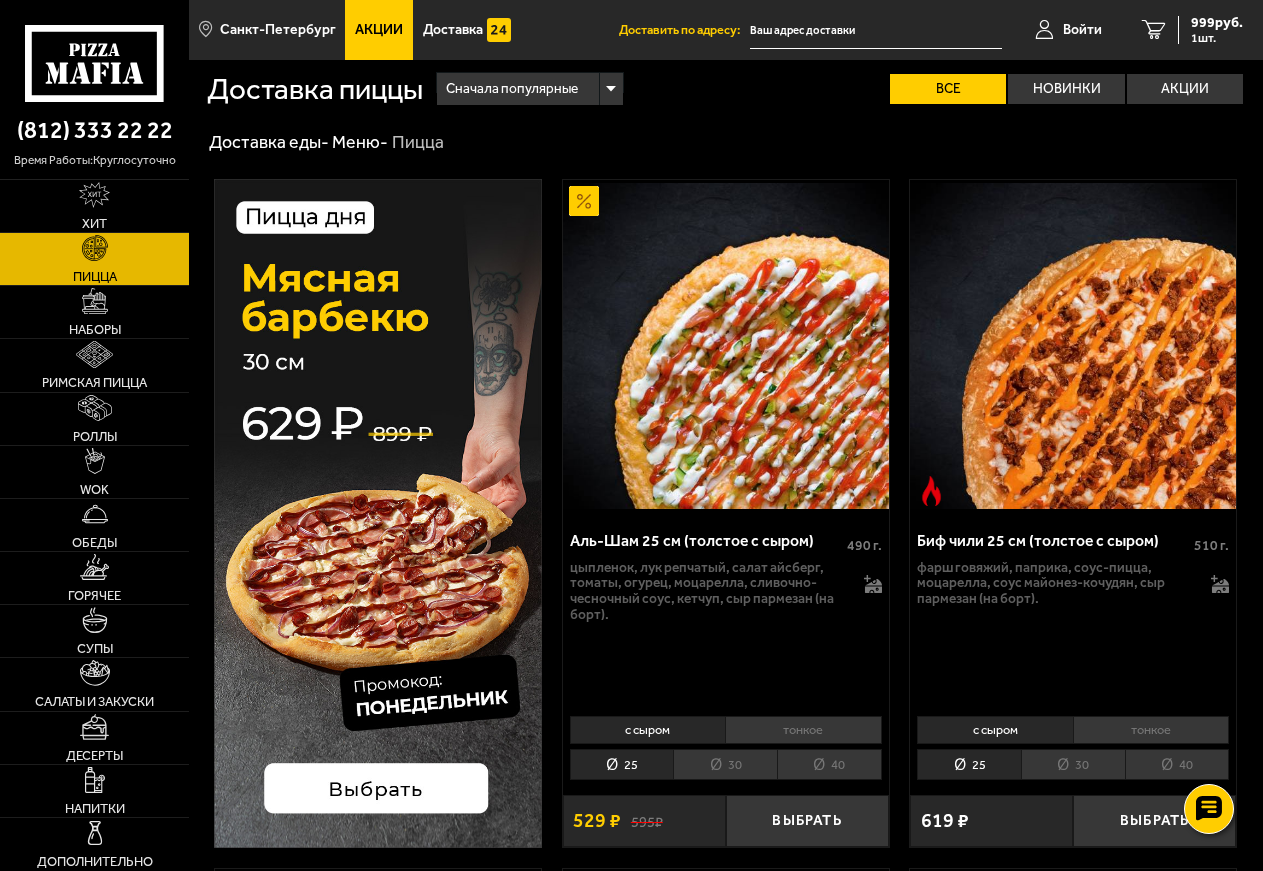 click on "30" at bounding box center [725, 764] 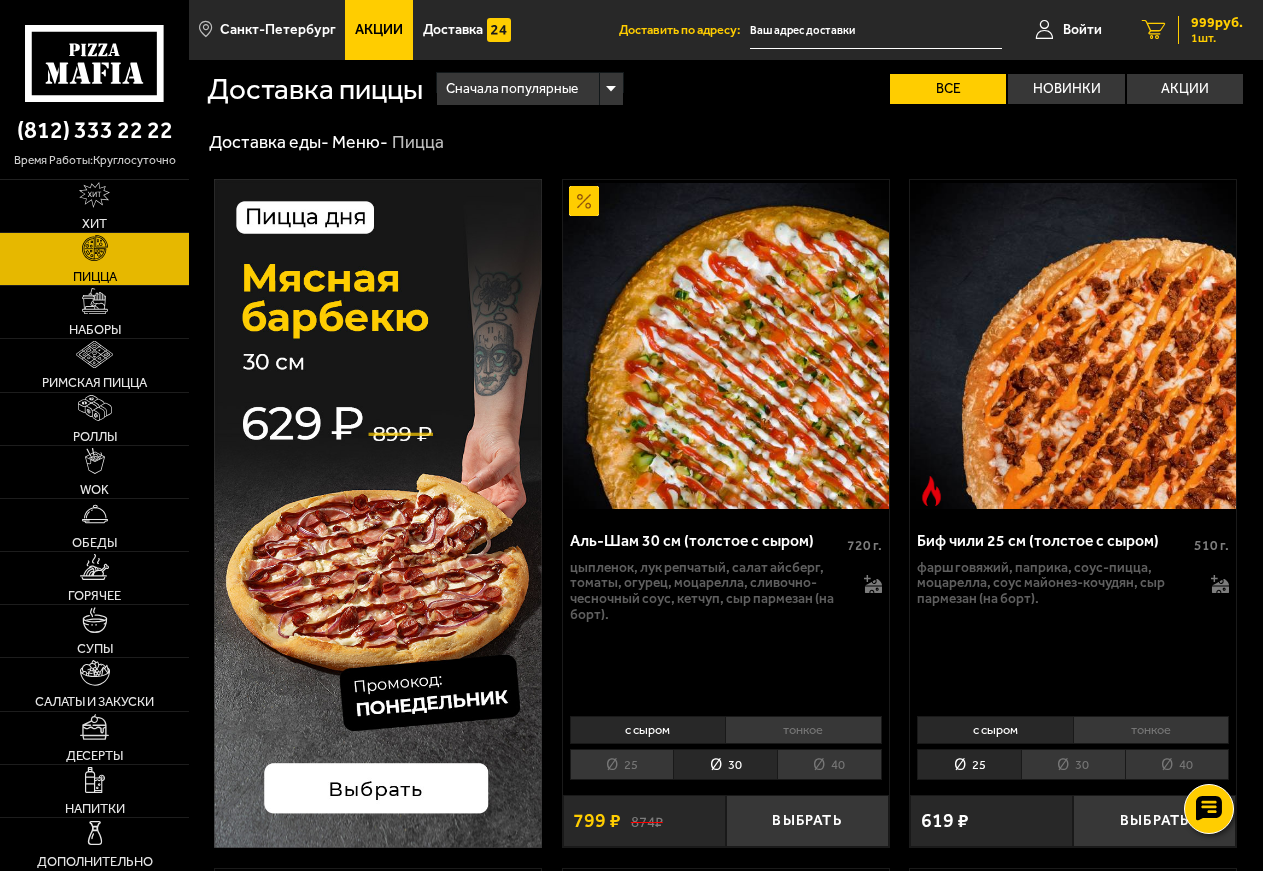 click on "999  руб." at bounding box center [1217, 23] 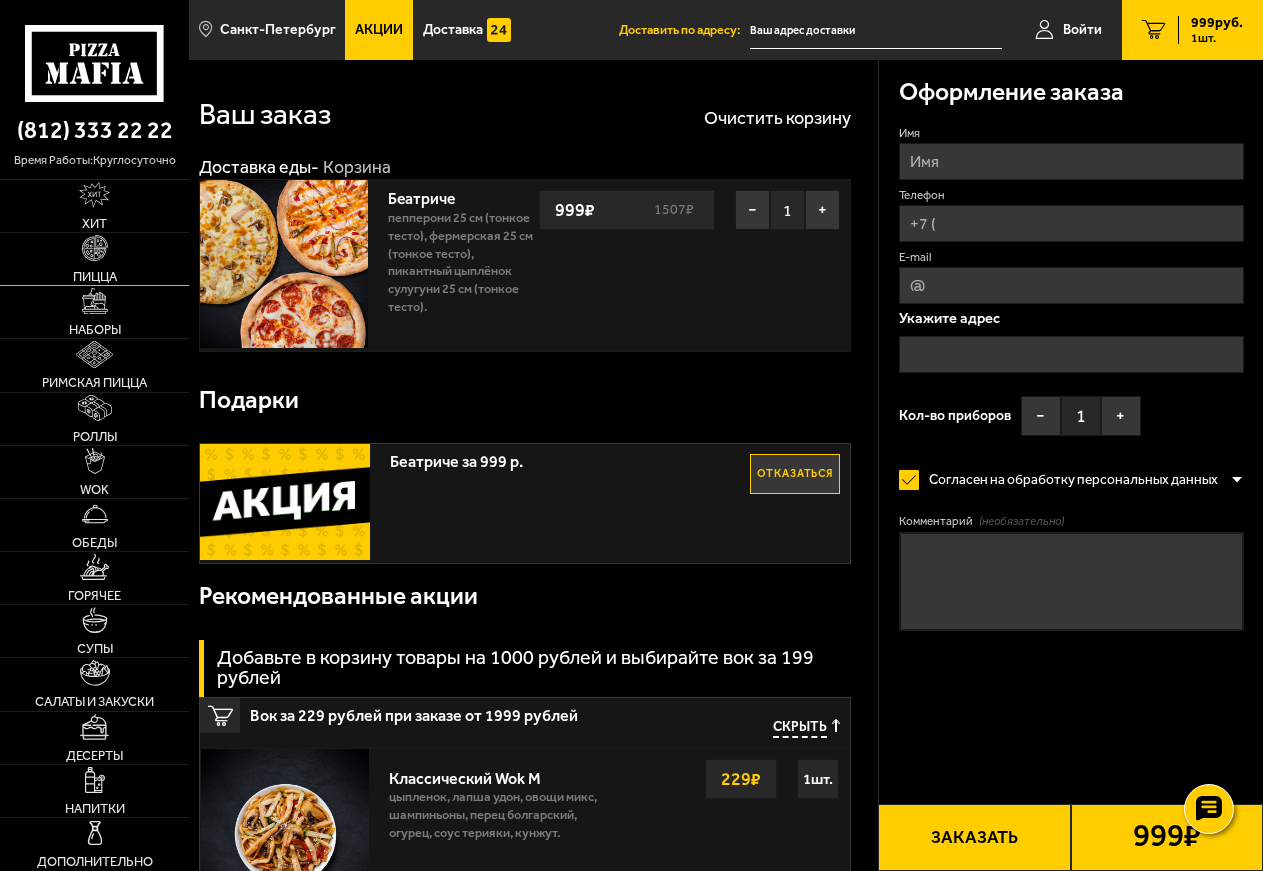 click on "Пицца" at bounding box center [95, 276] 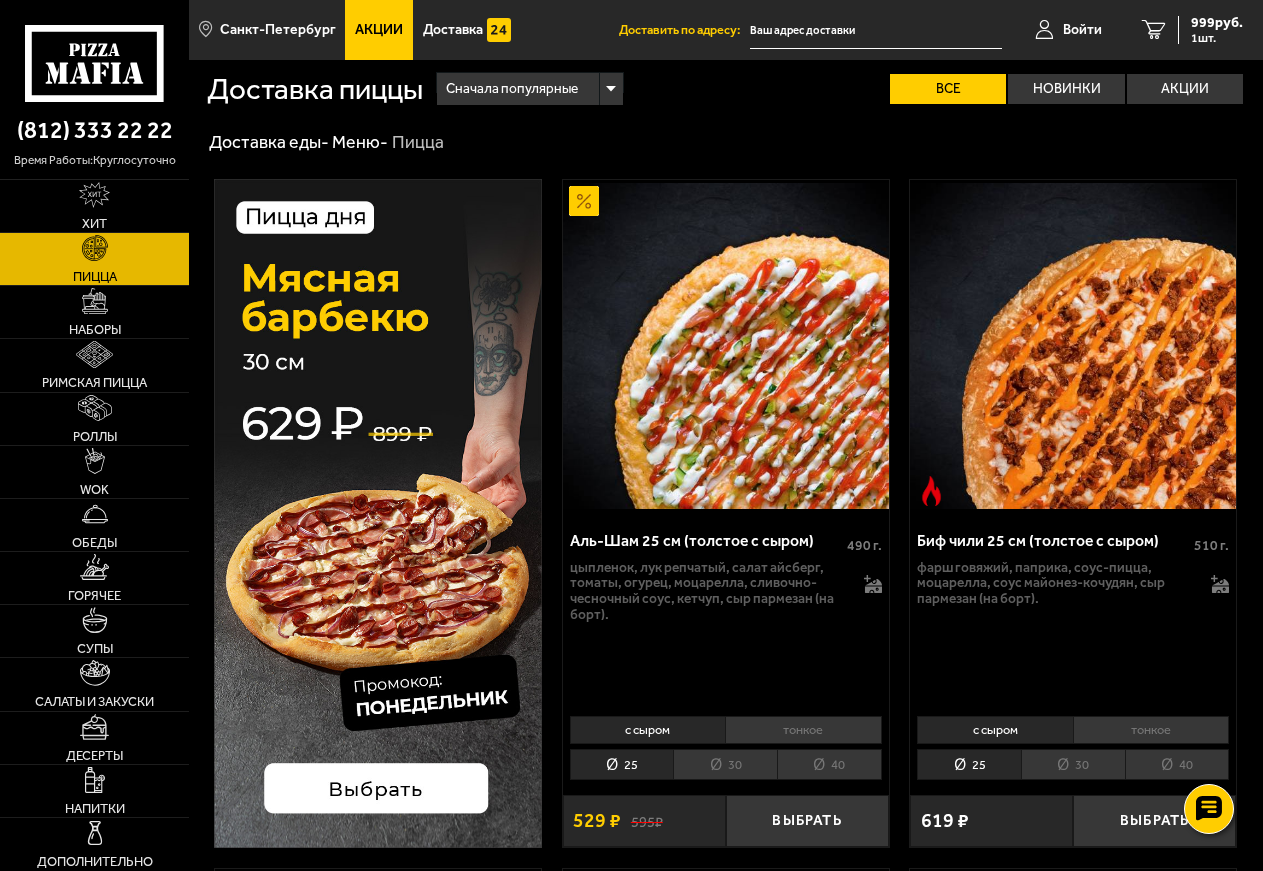 click on "30" at bounding box center [725, 764] 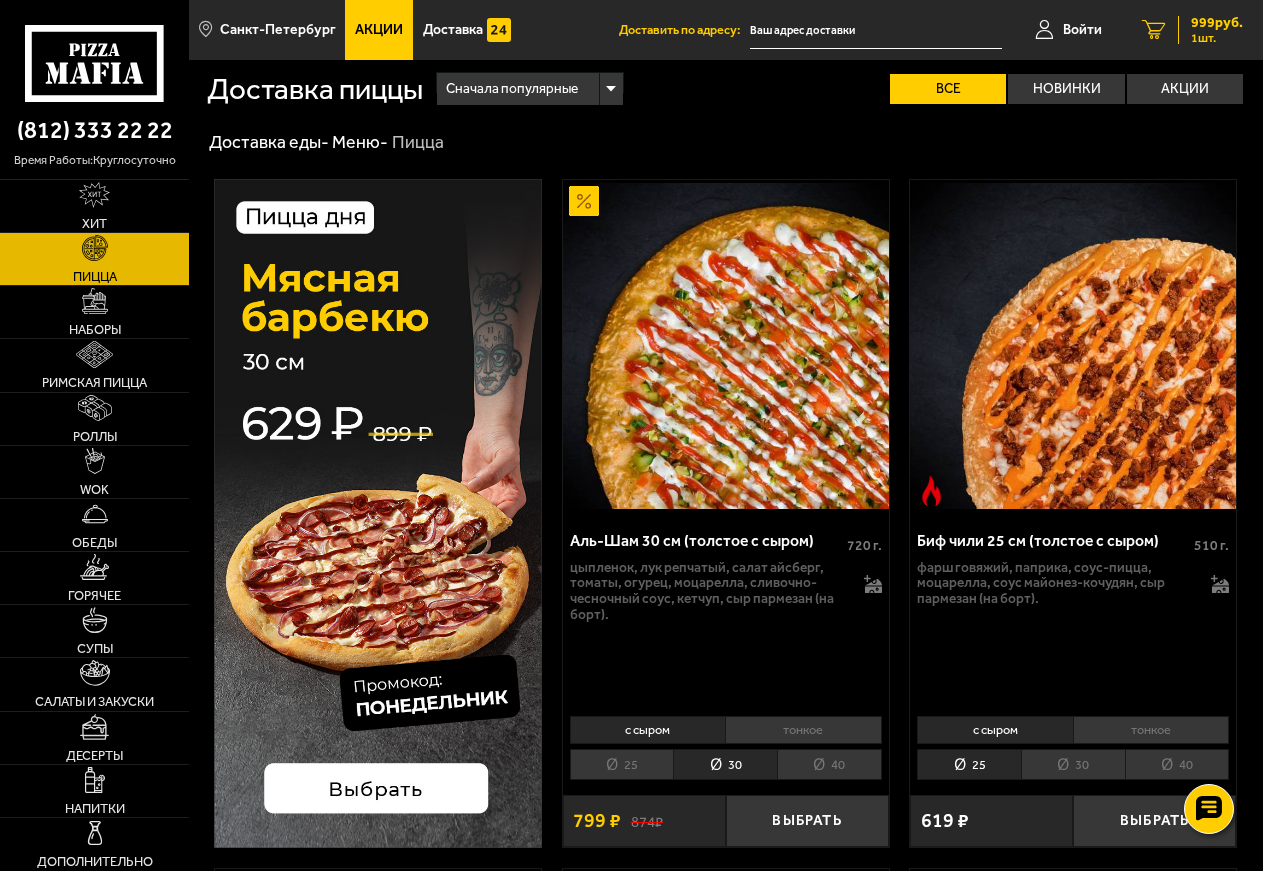 click on "999  руб." at bounding box center (1217, 23) 